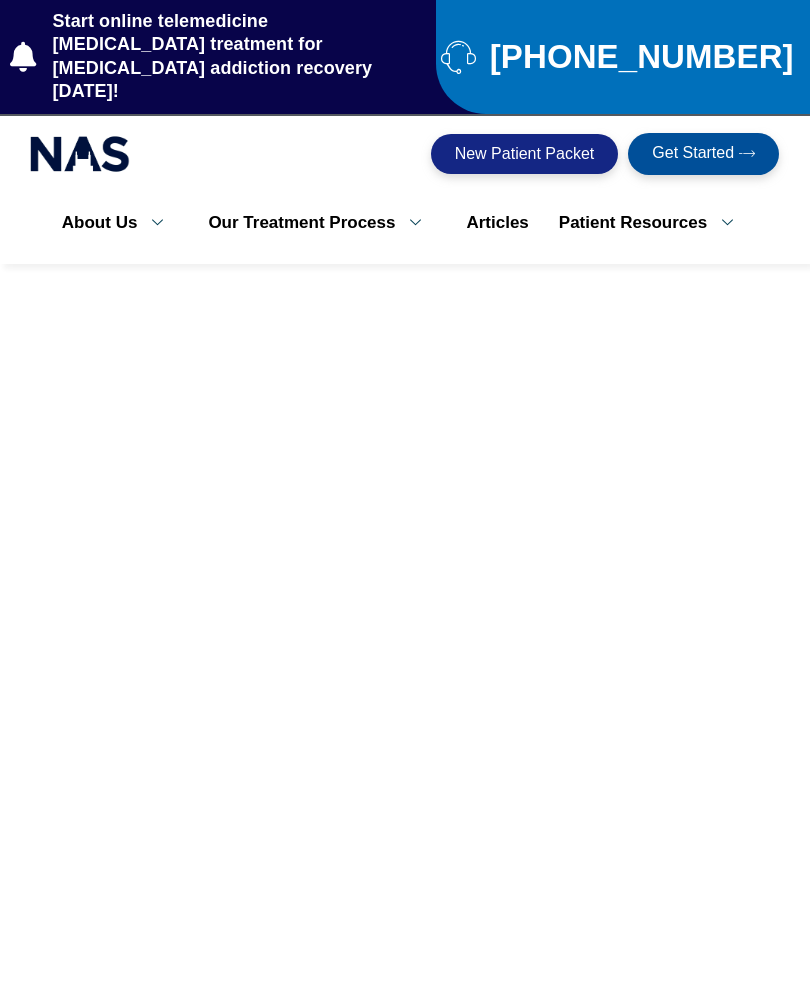 scroll, scrollTop: 0, scrollLeft: 0, axis: both 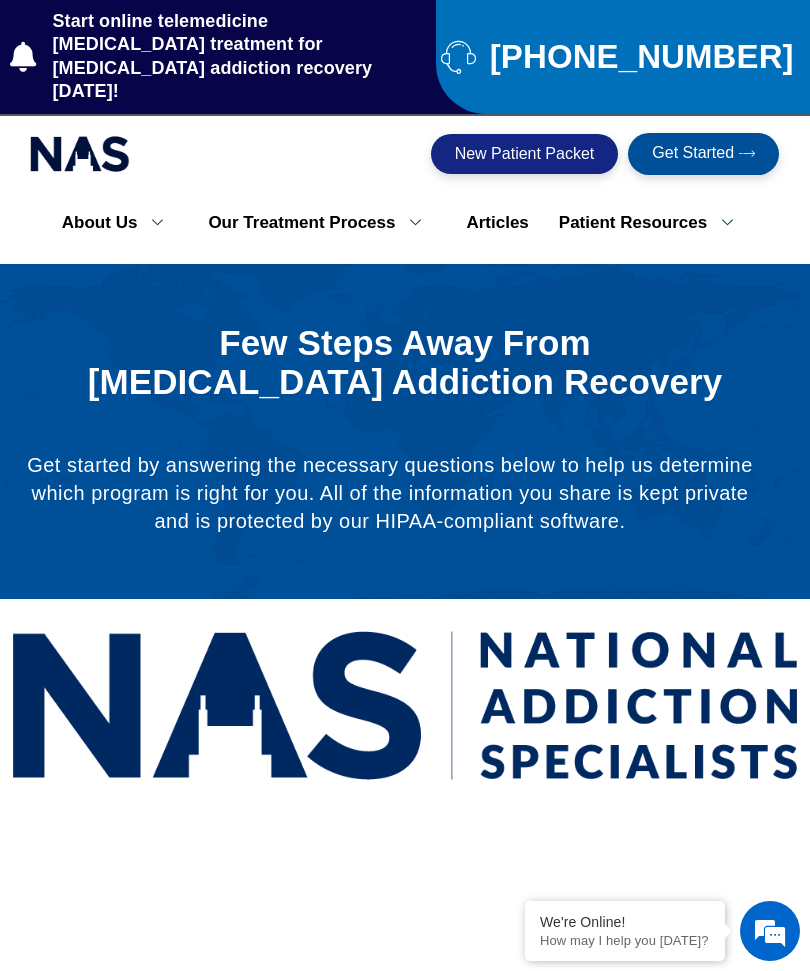 click on "New Patient Packet" at bounding box center [525, 154] 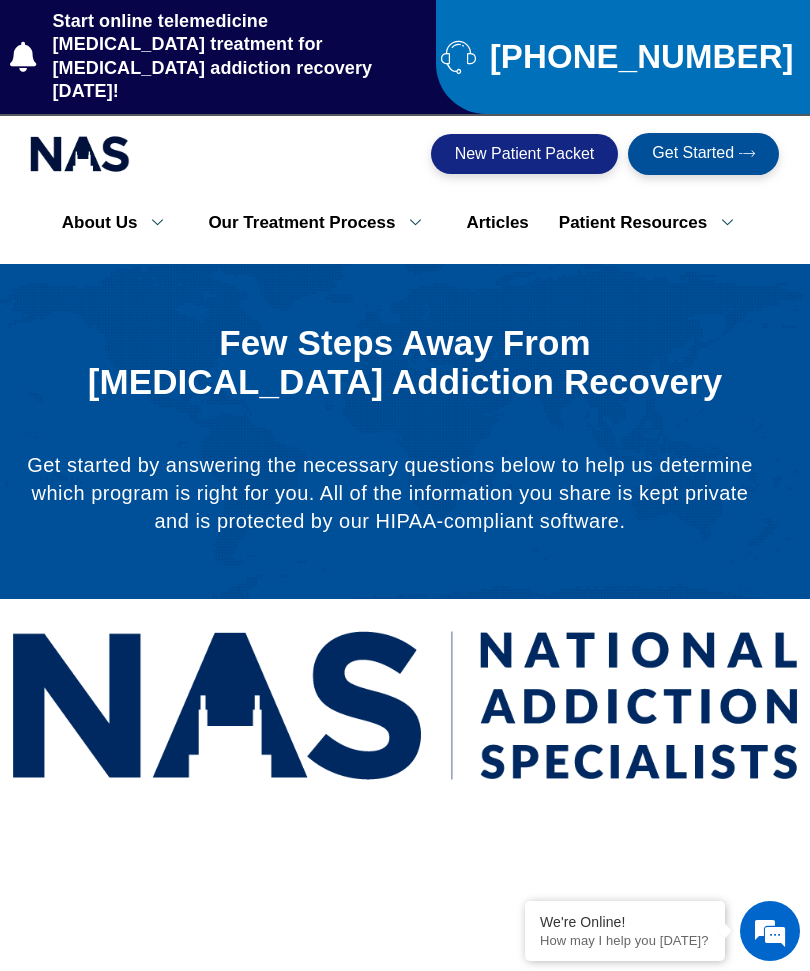scroll, scrollTop: 0, scrollLeft: 0, axis: both 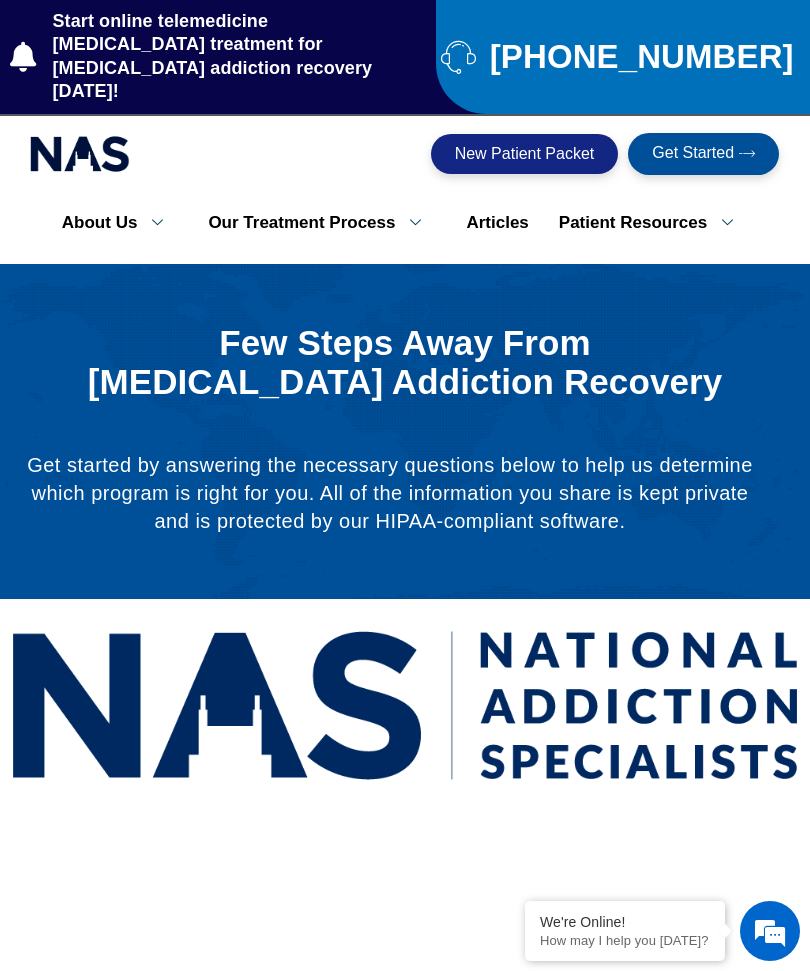 click on "Get Started" at bounding box center [703, 154] 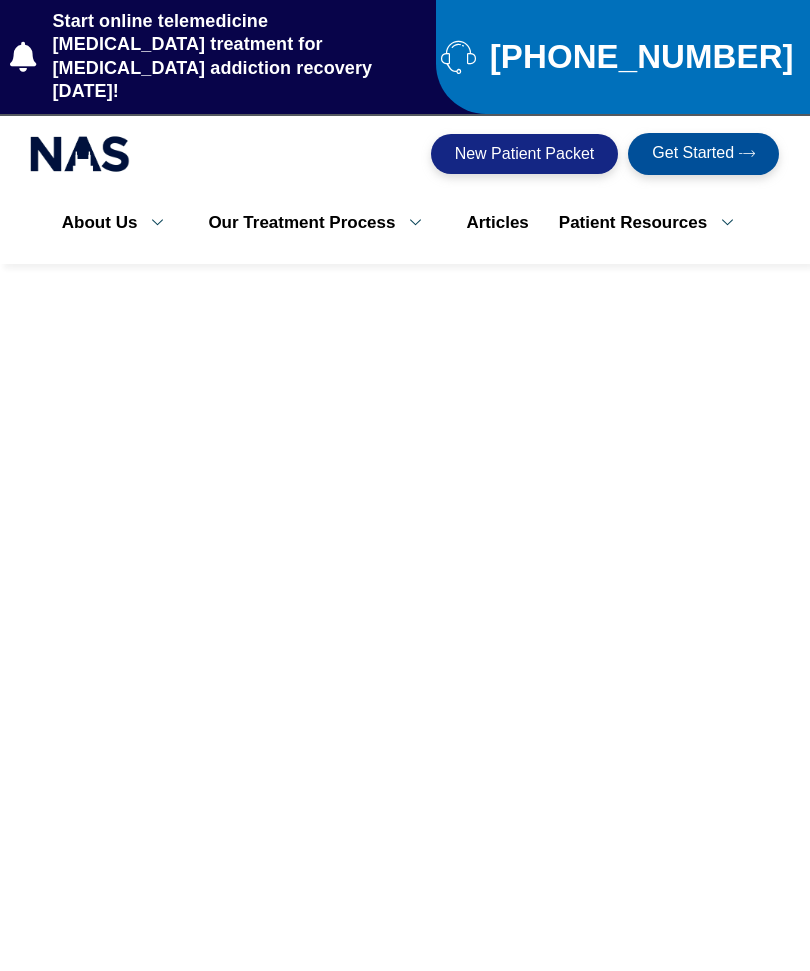 scroll, scrollTop: 0, scrollLeft: 0, axis: both 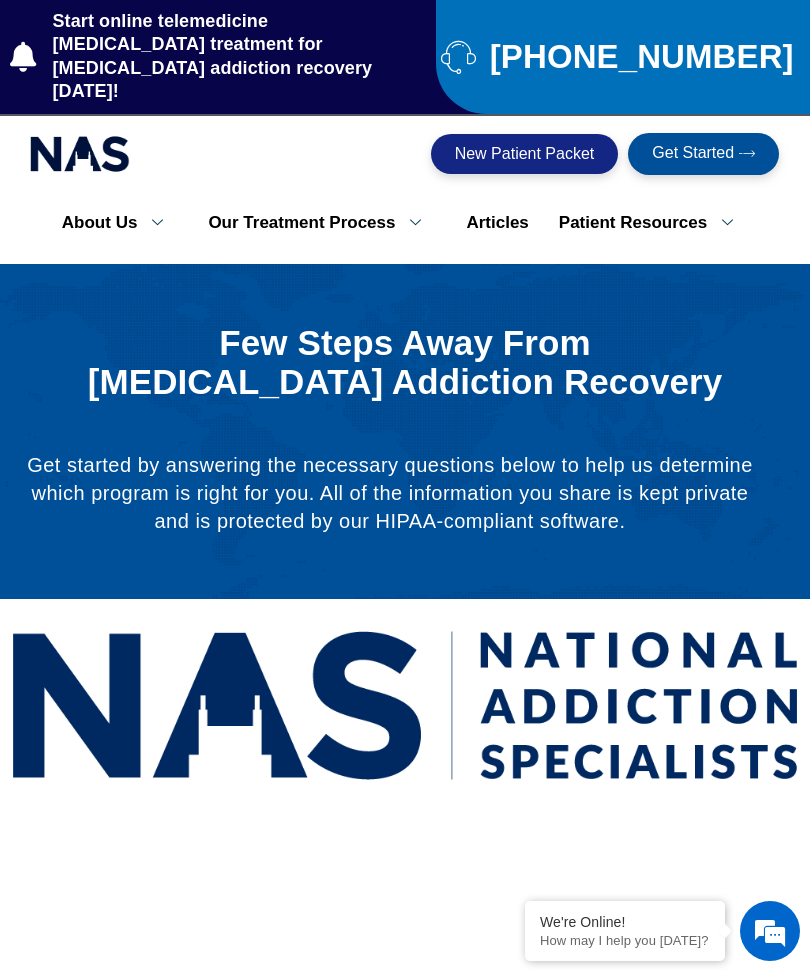 click on "New Patient Packet" at bounding box center [525, 154] 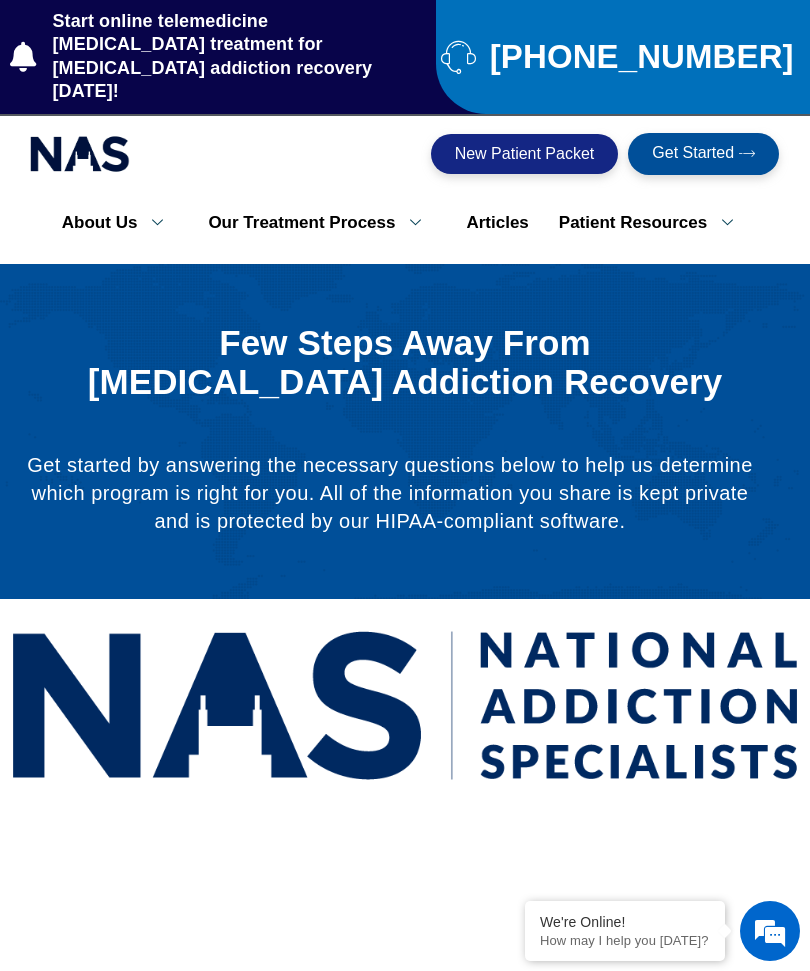 scroll, scrollTop: 0, scrollLeft: 0, axis: both 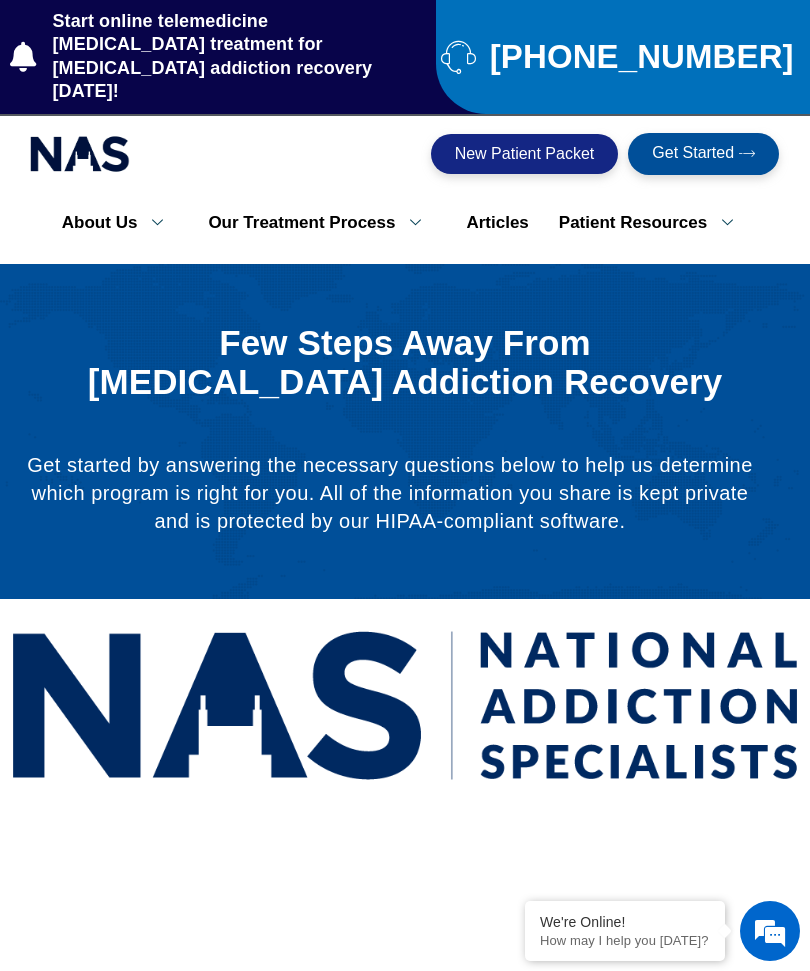 click on "New Patient Packet" at bounding box center [525, 154] 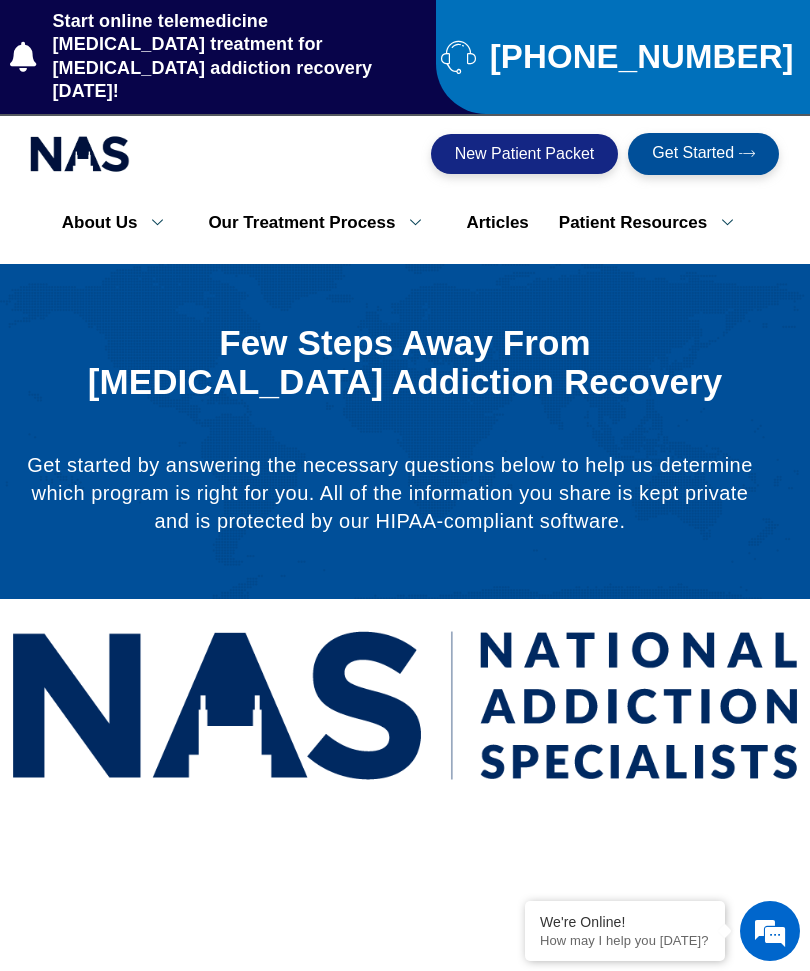 scroll, scrollTop: 0, scrollLeft: 0, axis: both 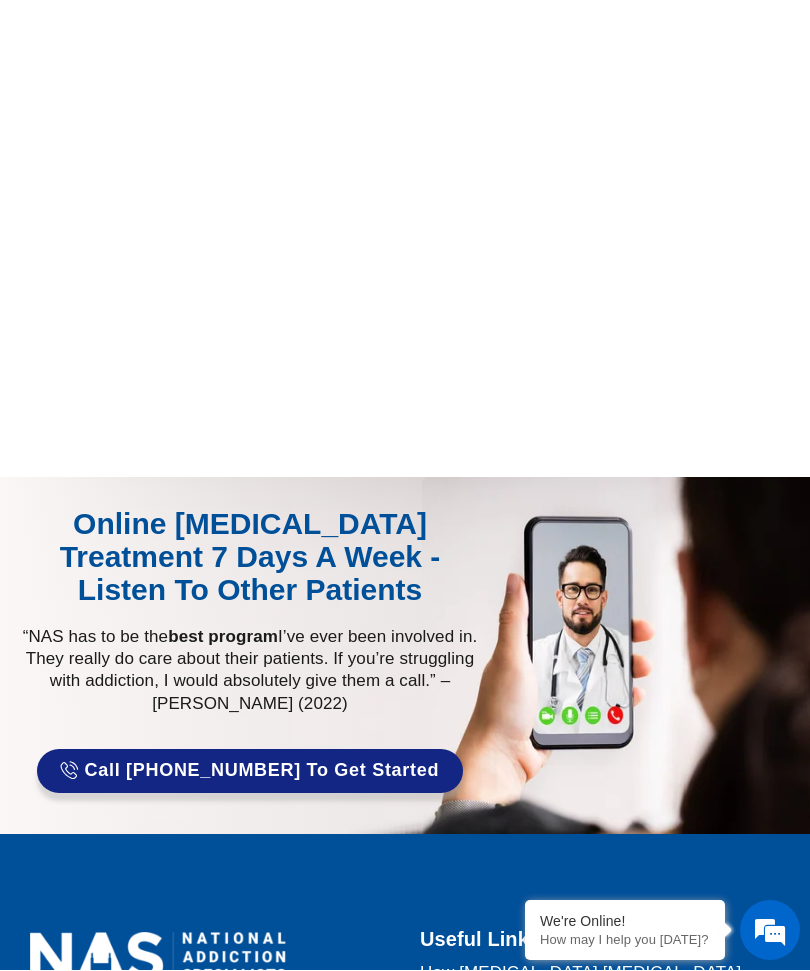 click at bounding box center [405, 69] 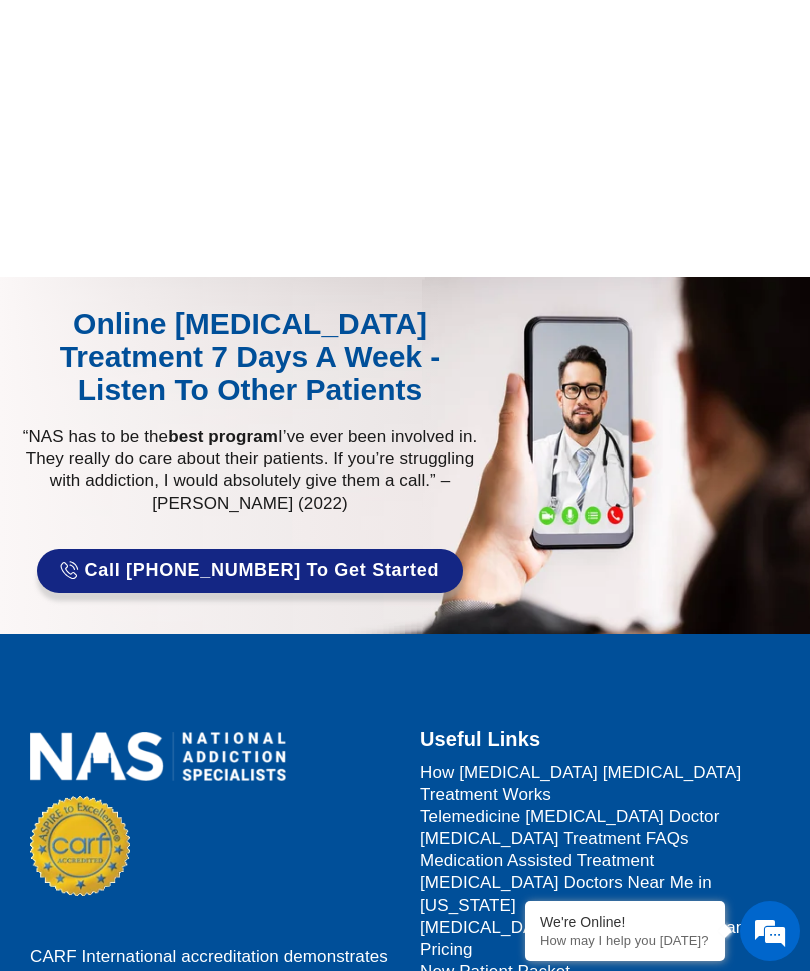 scroll, scrollTop: 733, scrollLeft: 0, axis: vertical 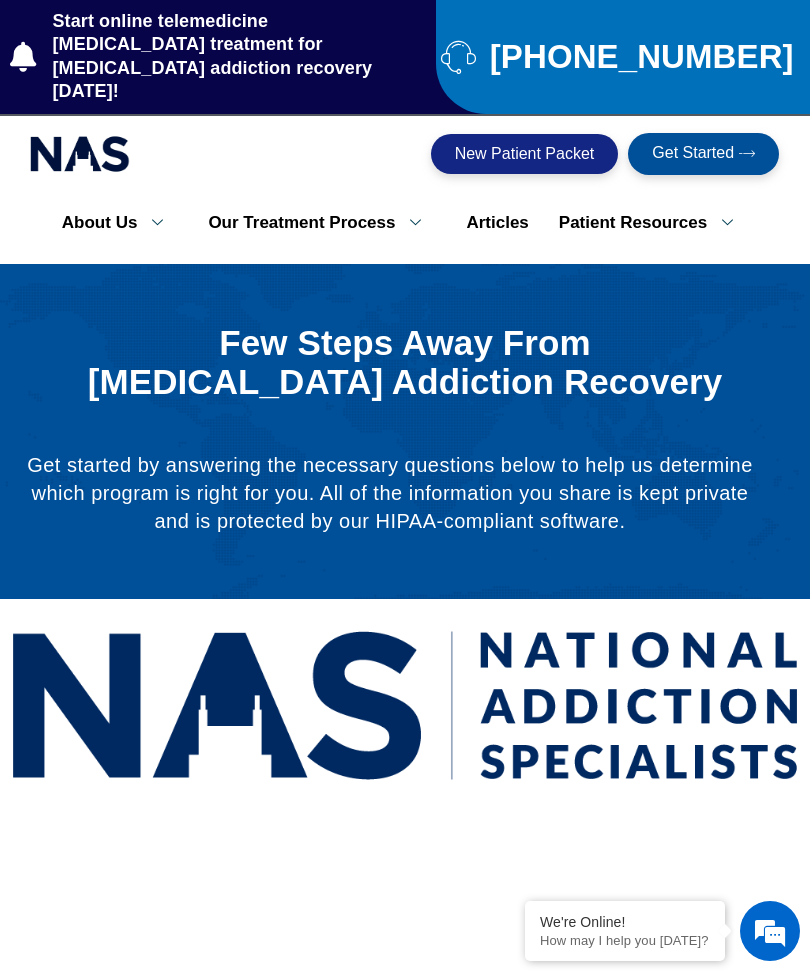 click at bounding box center [770, 931] 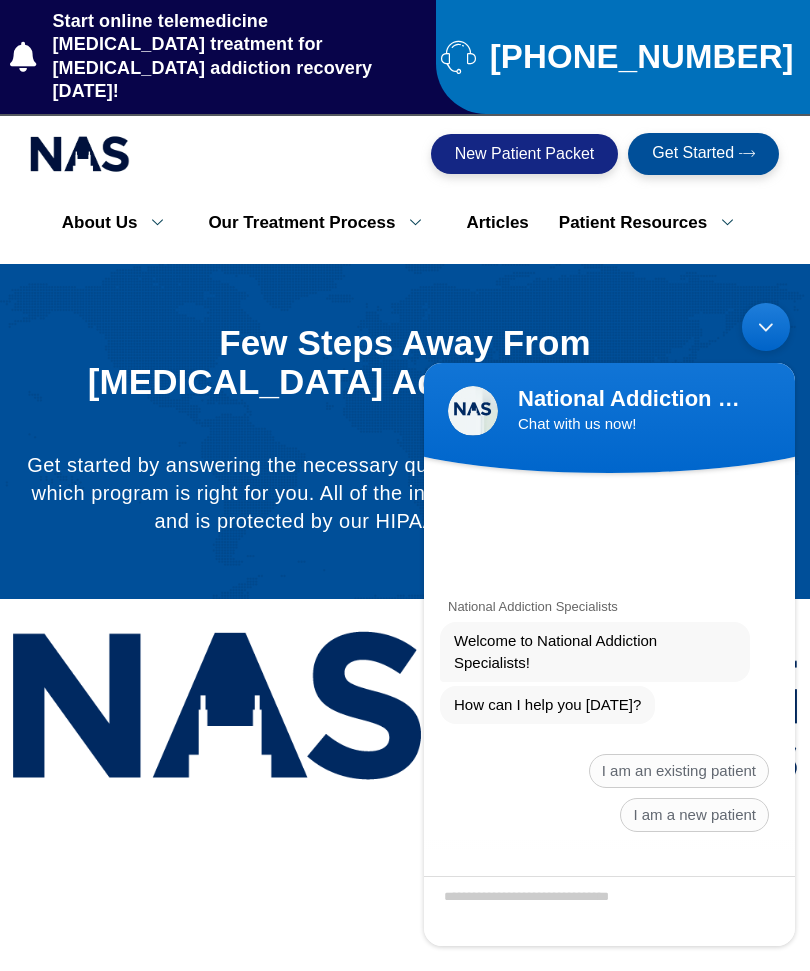 click at bounding box center [609, 911] 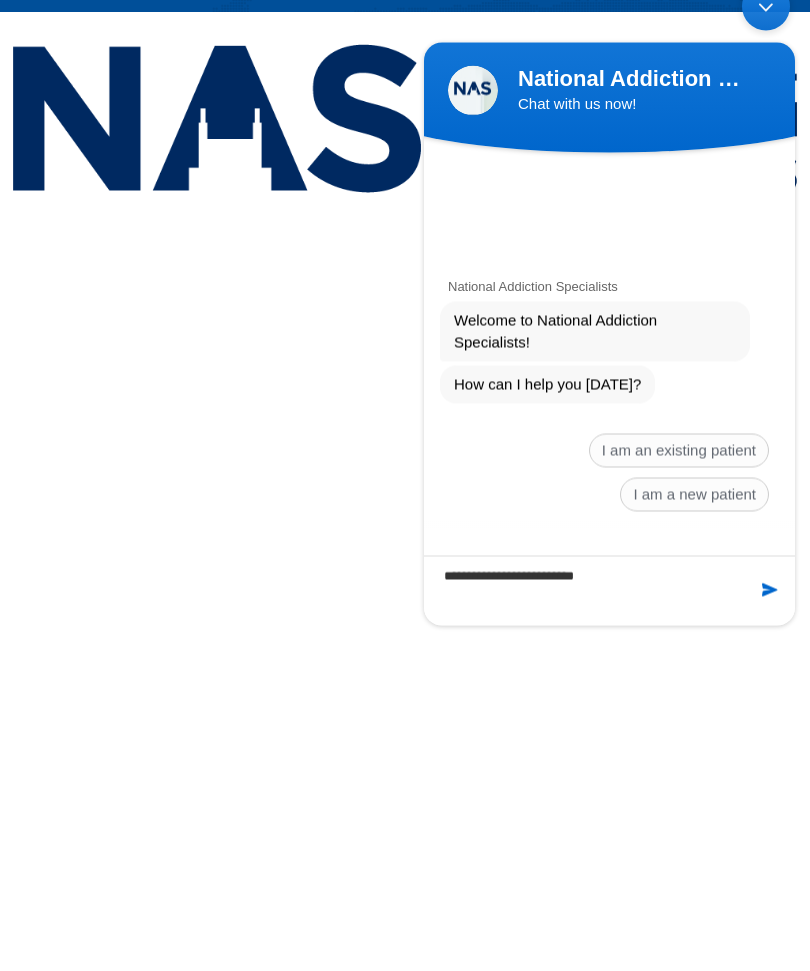 click on "**********" at bounding box center [609, 591] 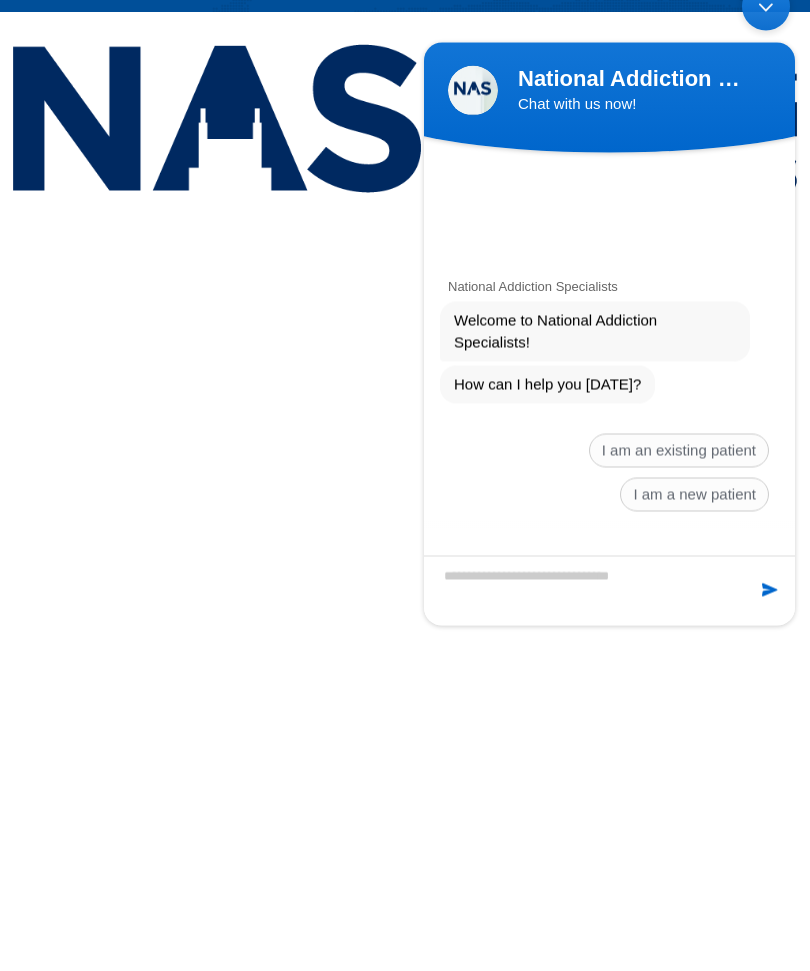 scroll, scrollTop: 587, scrollLeft: 0, axis: vertical 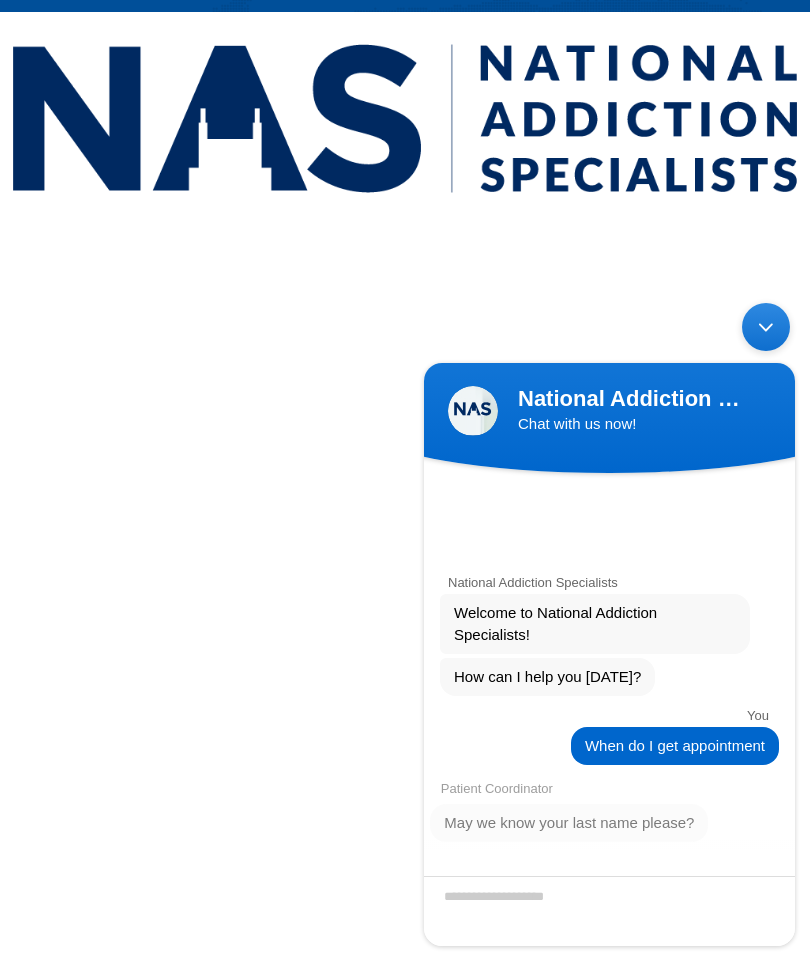 click on "National Addiction Specialists" at bounding box center [613, 582] 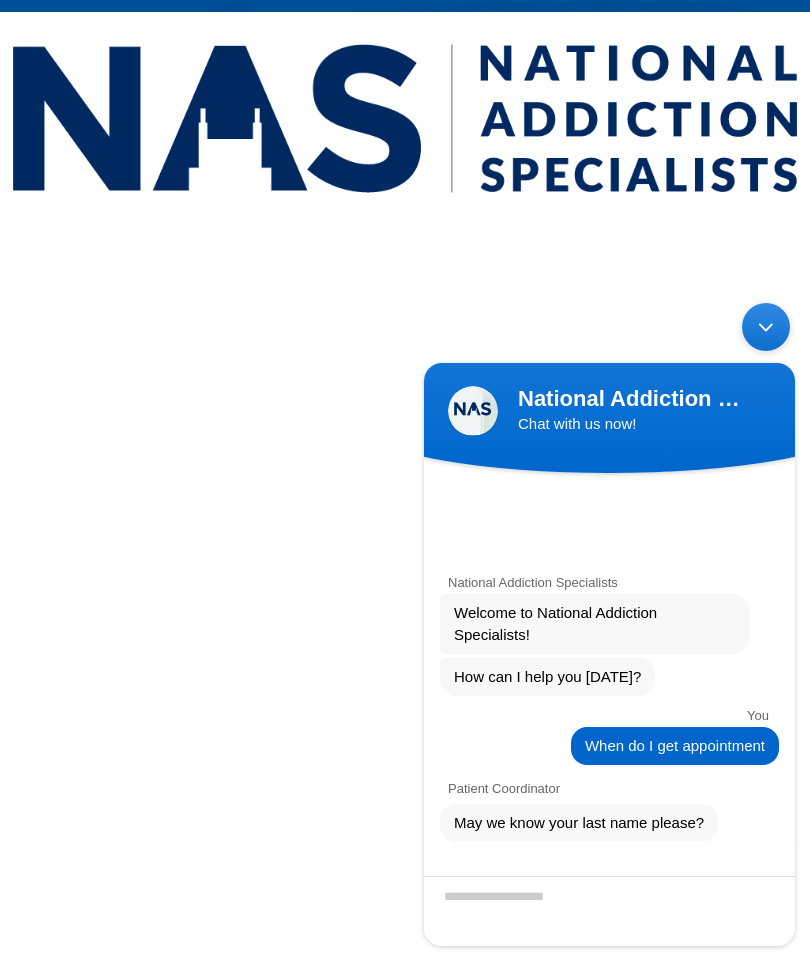 click at bounding box center [609, 911] 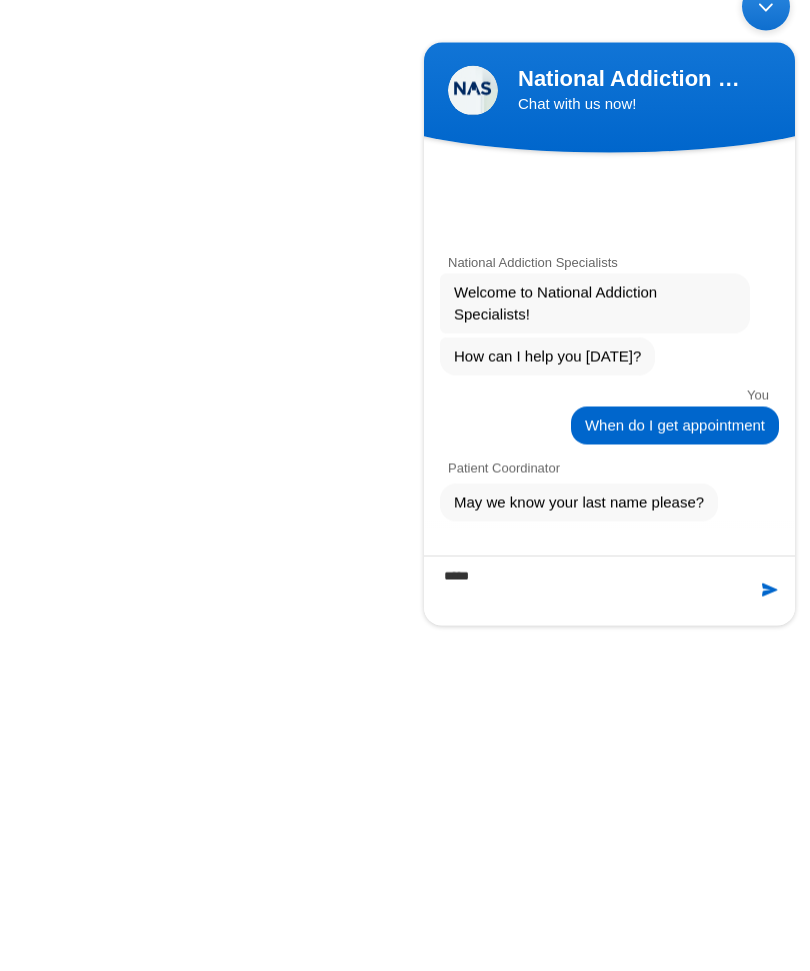 type on "*****" 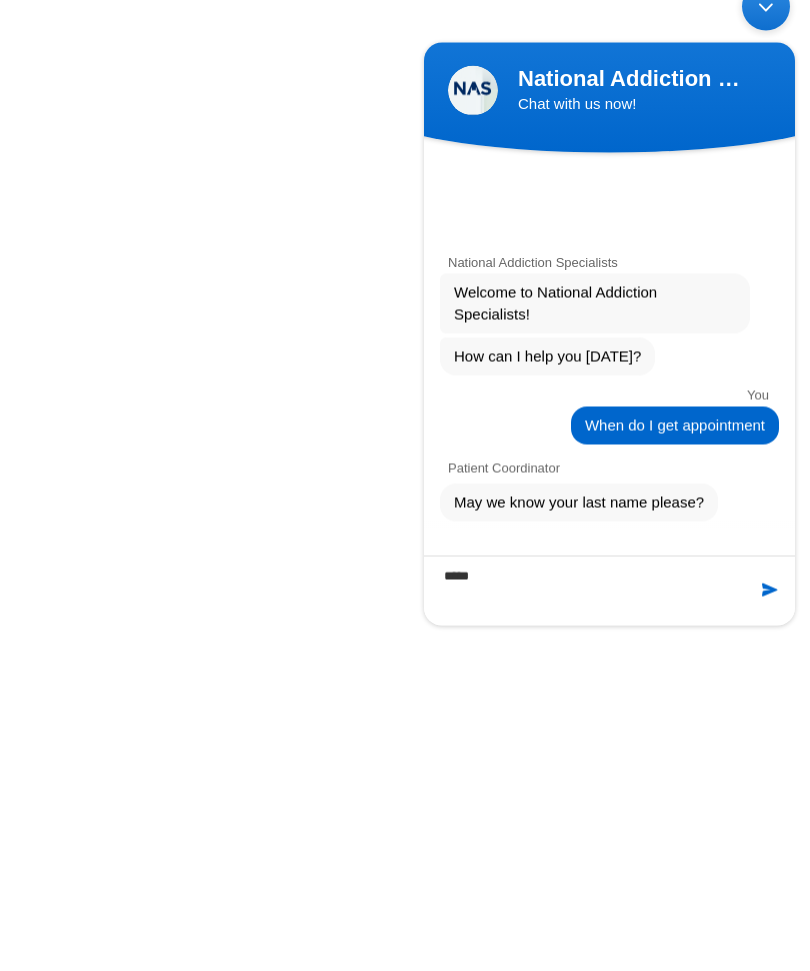 click at bounding box center (770, 590) 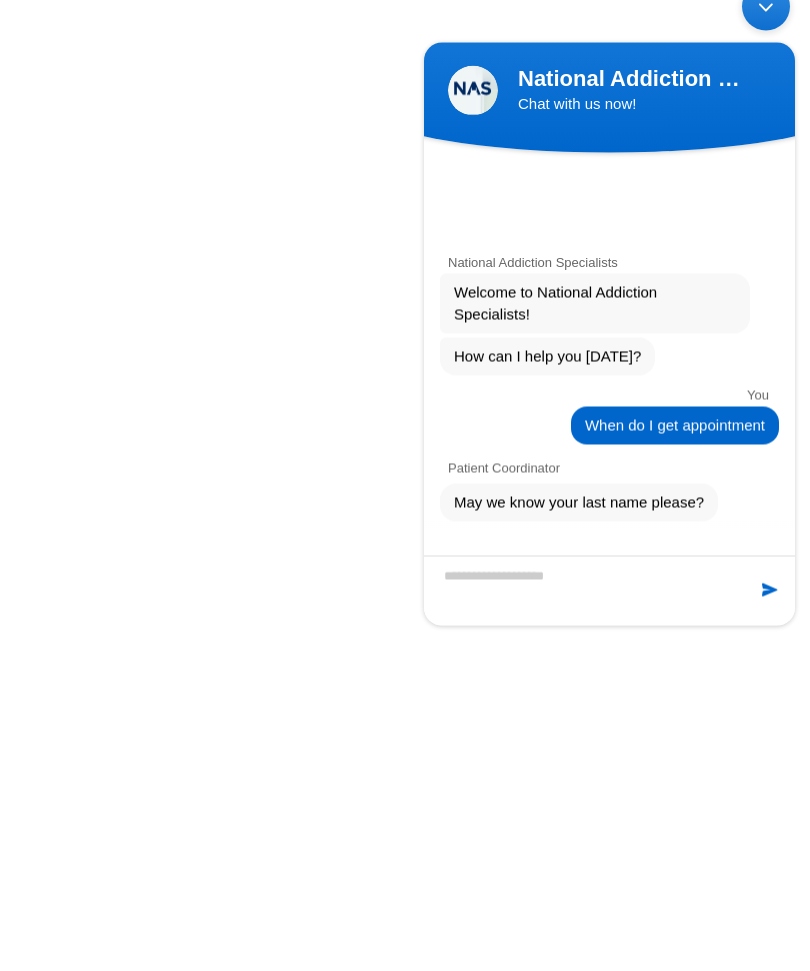 scroll, scrollTop: 1174, scrollLeft: 0, axis: vertical 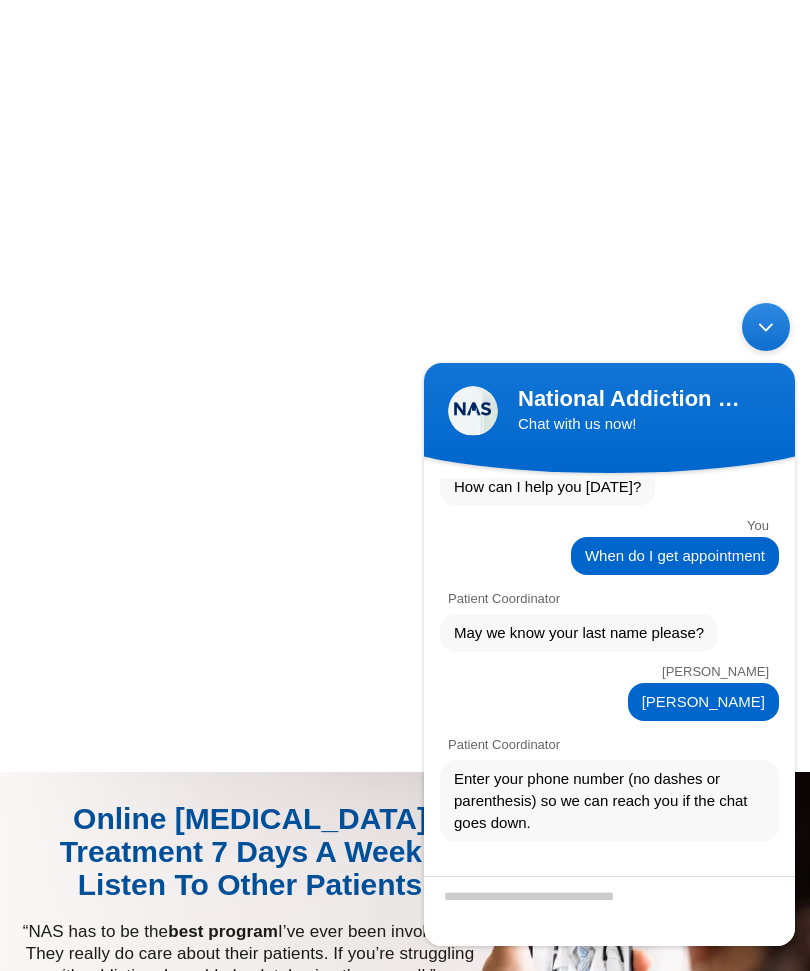 click on "Enter your phone number (no dashes or parenthesis) so we can reach you if the chat goes down." at bounding box center (609, 801) 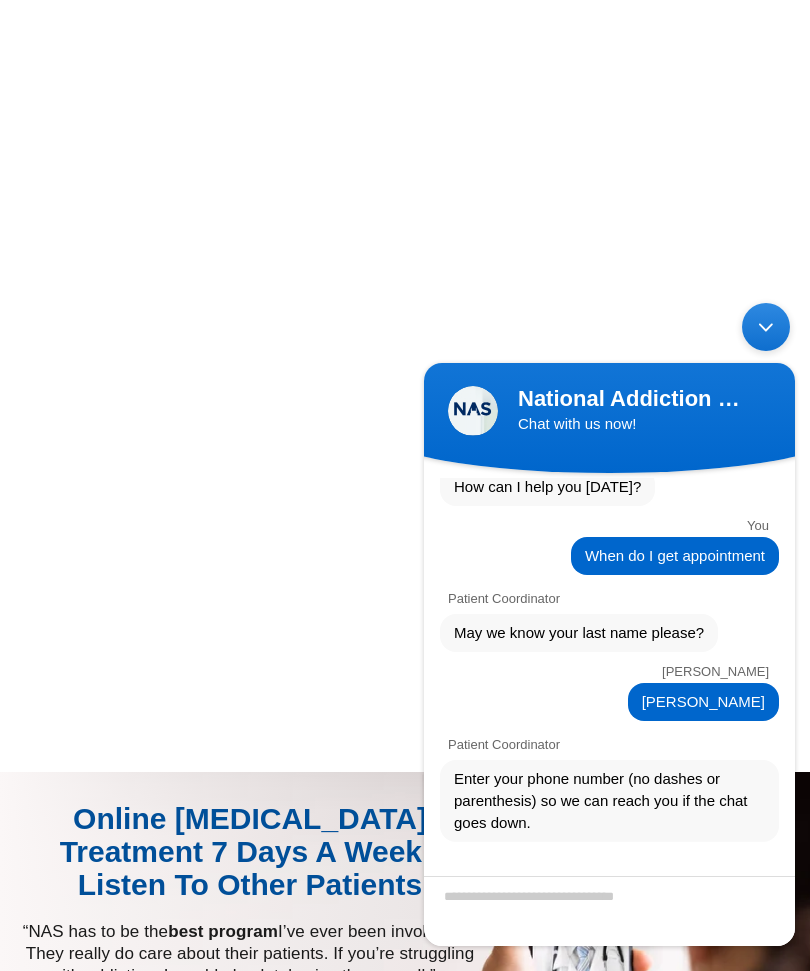 click at bounding box center (609, 911) 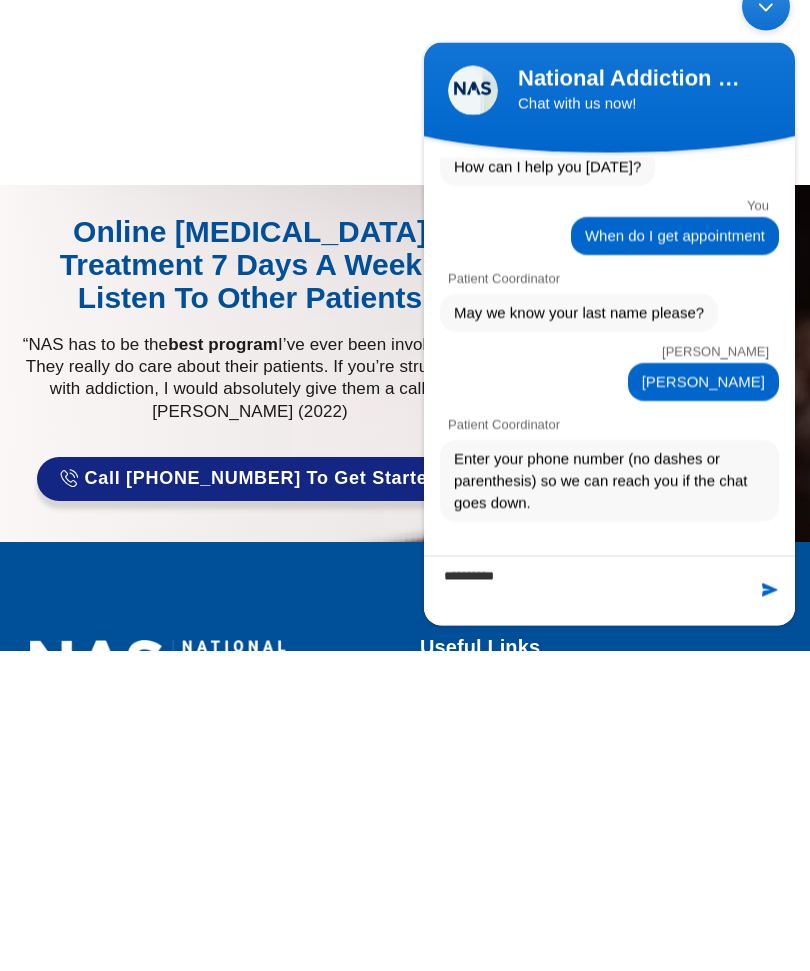 type on "**********" 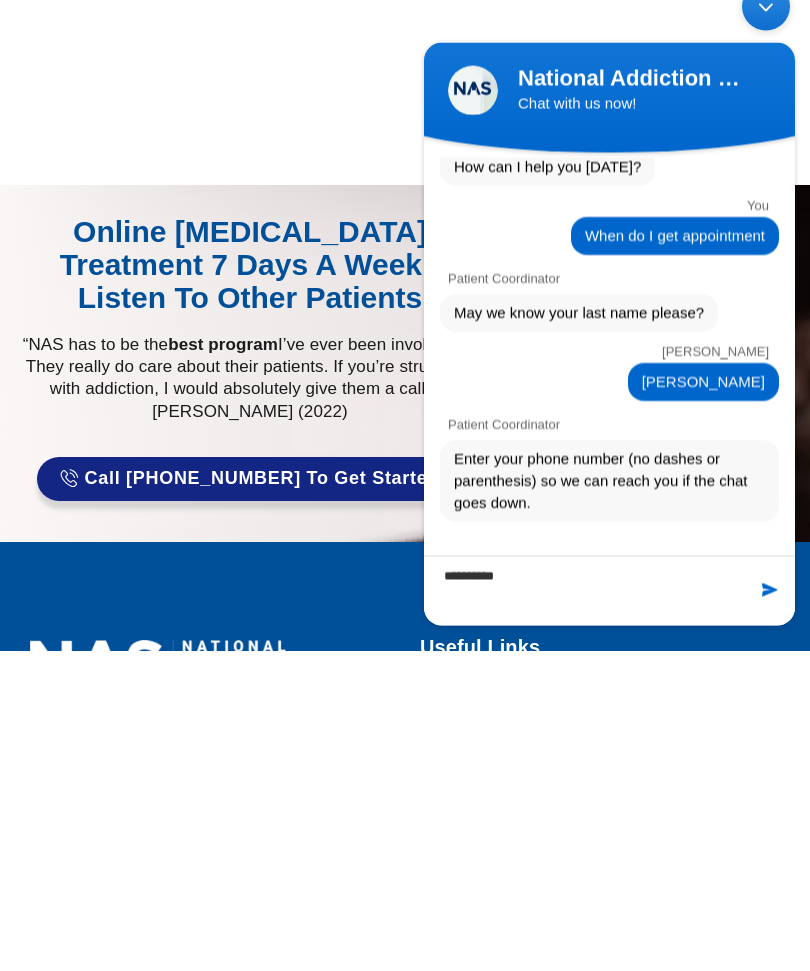 click at bounding box center (770, 590) 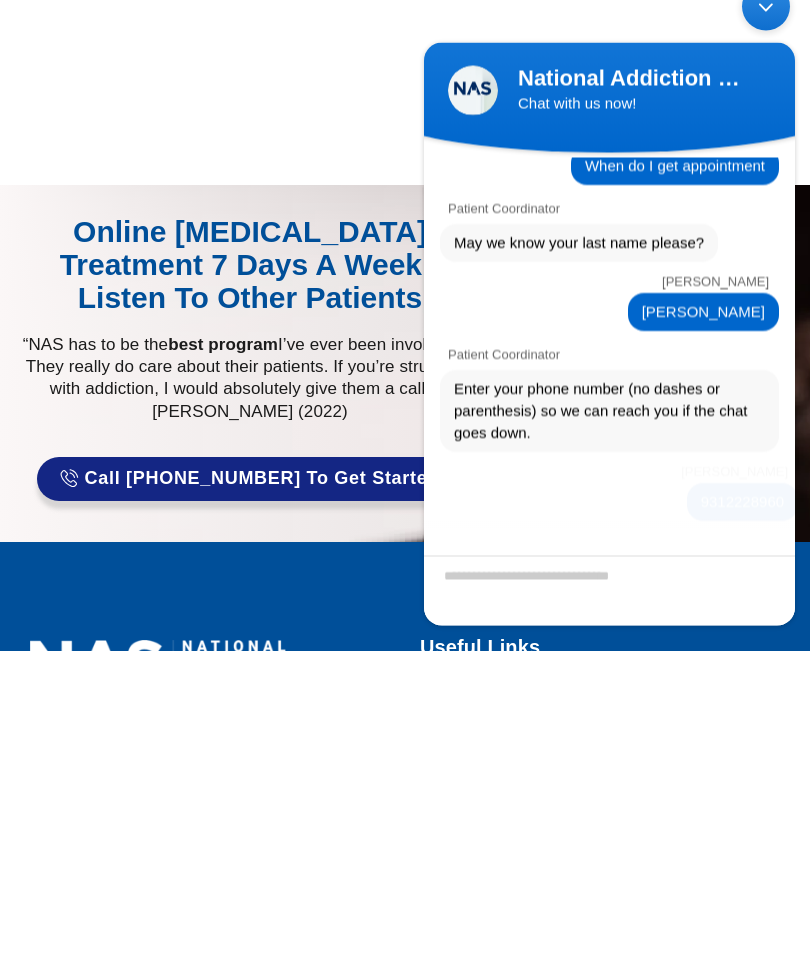 scroll, scrollTop: 1761, scrollLeft: 0, axis: vertical 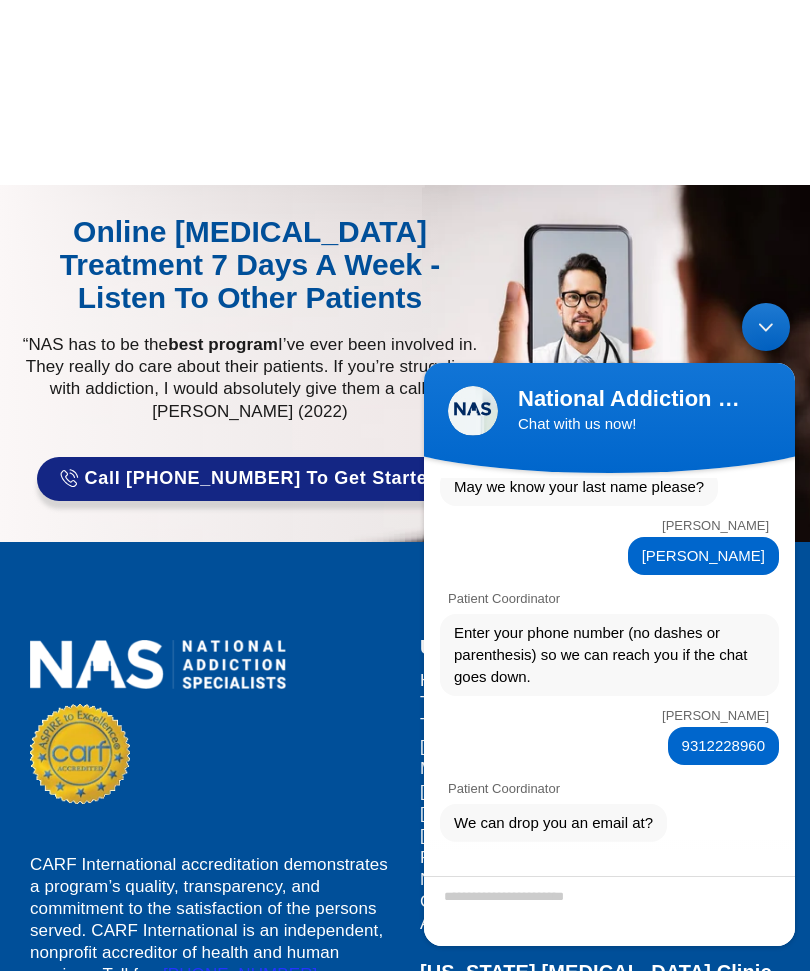 click at bounding box center [766, 327] 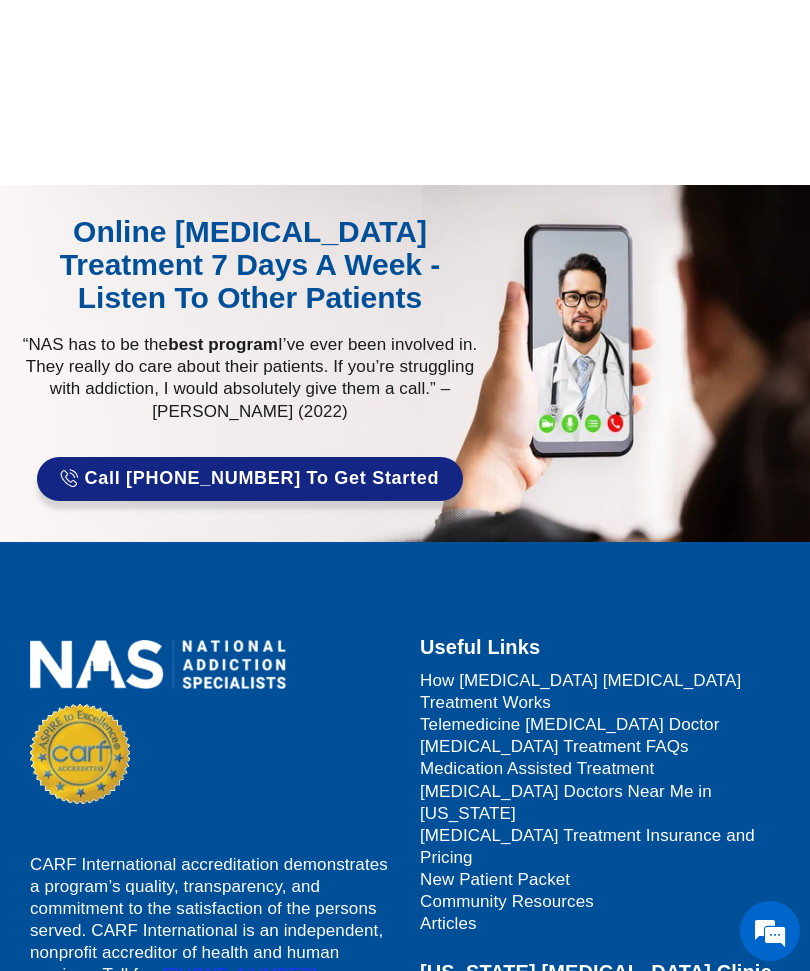scroll, scrollTop: 0, scrollLeft: 0, axis: both 